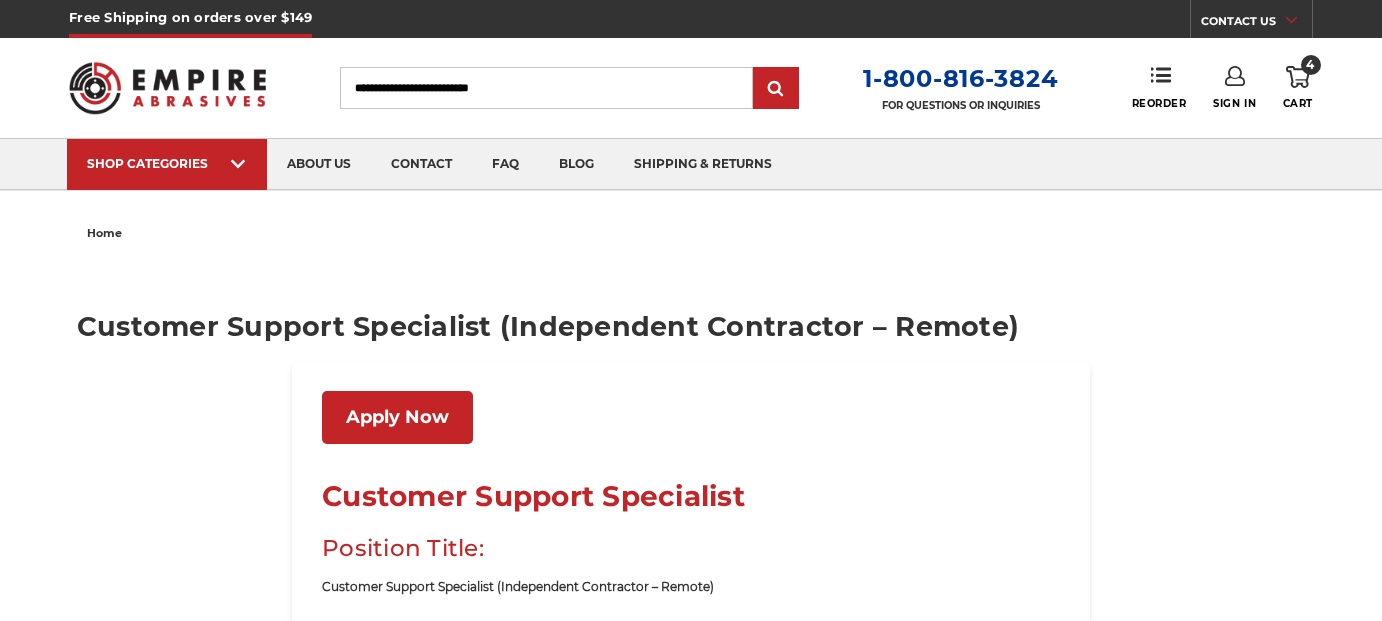 scroll, scrollTop: 0, scrollLeft: 0, axis: both 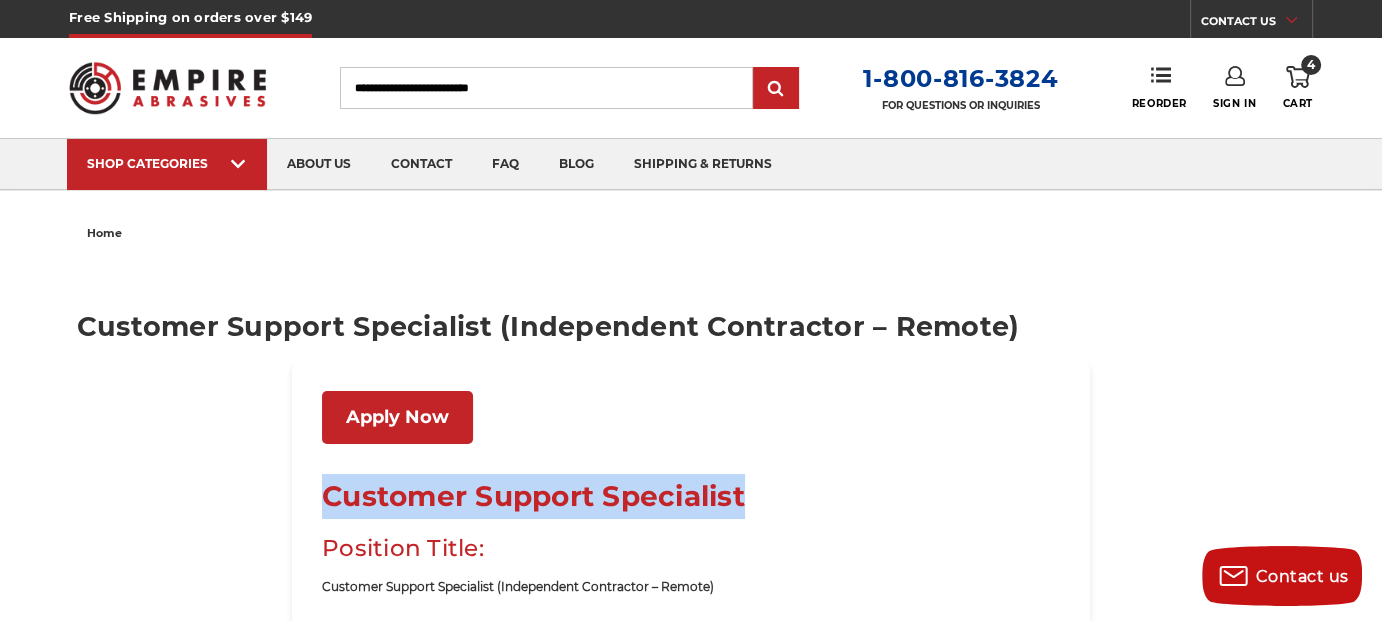 drag, startPoint x: 767, startPoint y: 494, endPoint x: 329, endPoint y: 497, distance: 438.01028 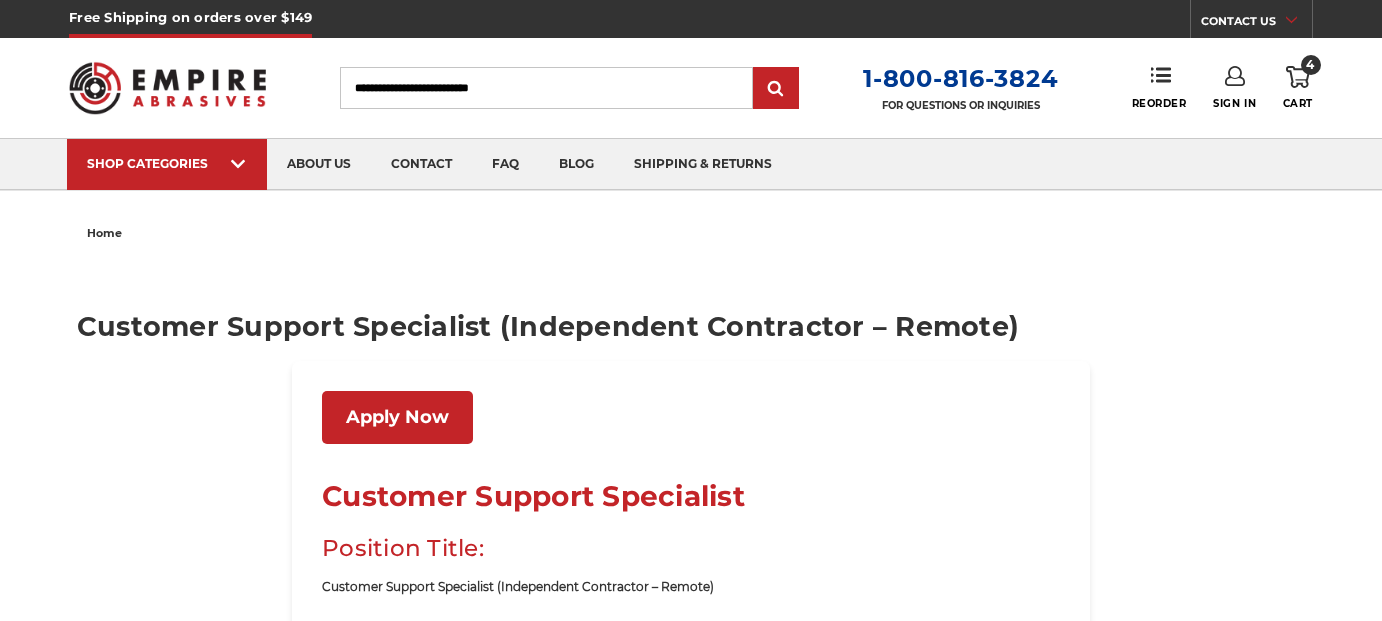 scroll, scrollTop: 0, scrollLeft: 0, axis: both 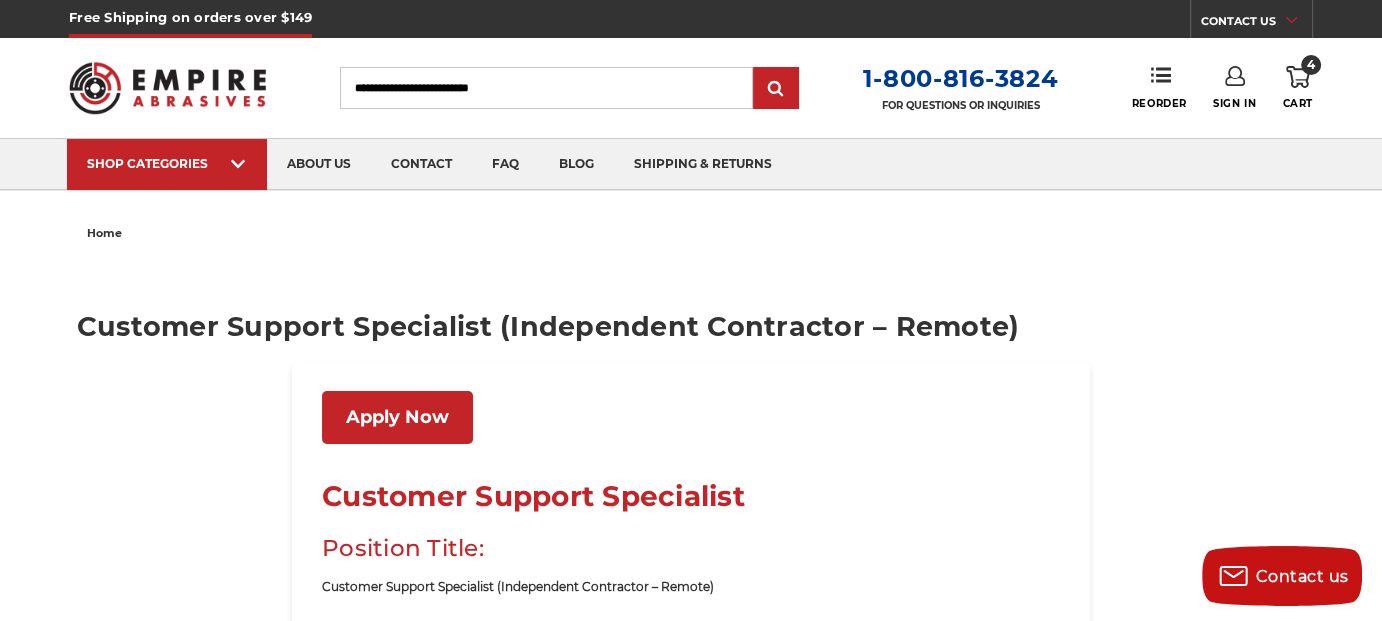 click on "Customer Support Specialist (Independent Contractor – Remote)" at bounding box center (691, 326) 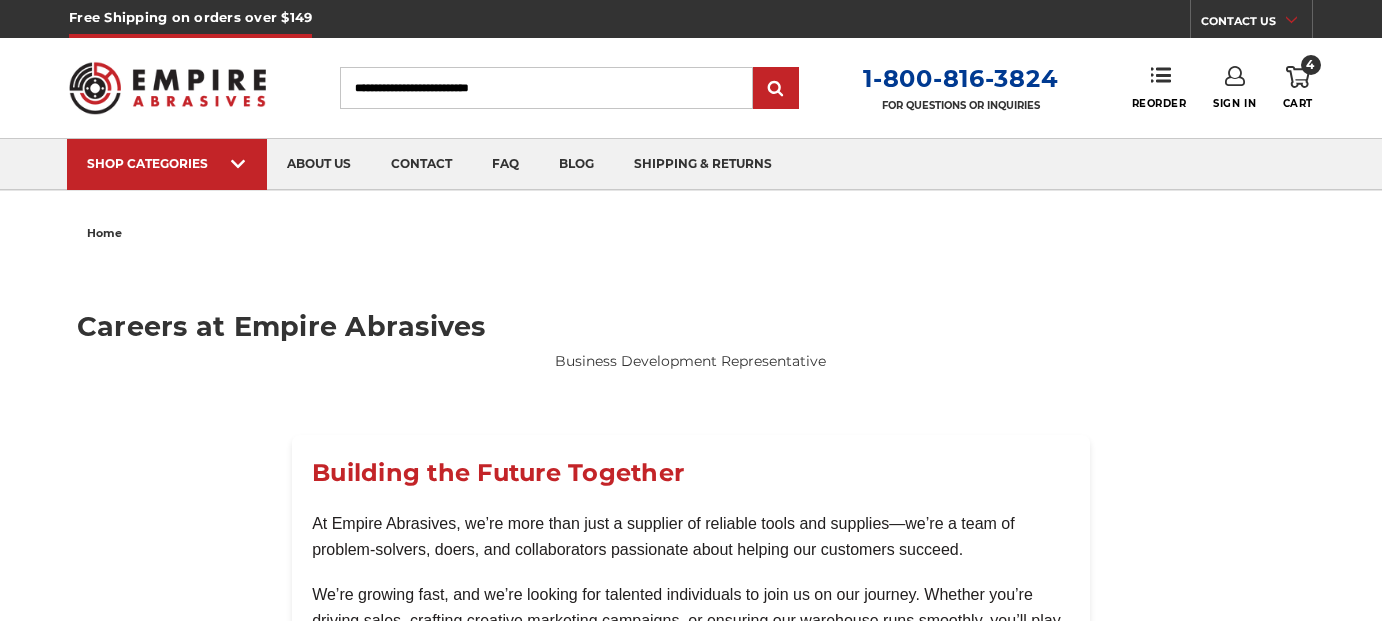 scroll, scrollTop: 0, scrollLeft: 0, axis: both 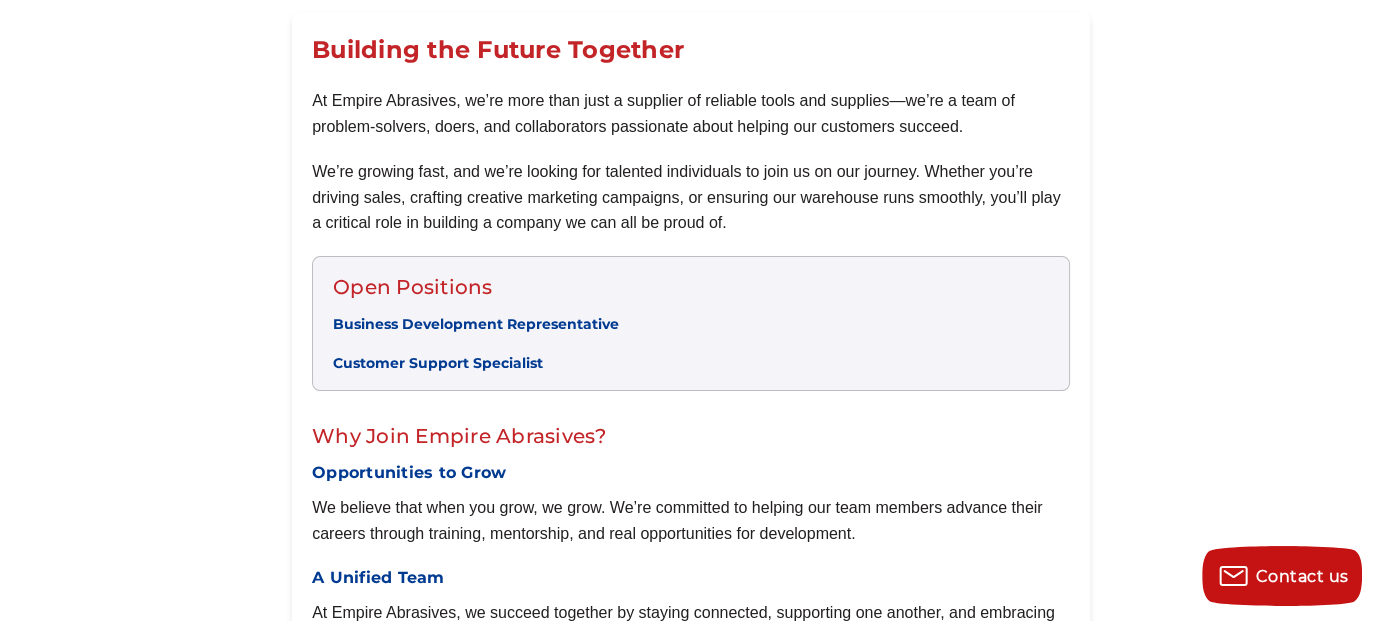 click on "Customer Support Specialist" at bounding box center (438, 363) 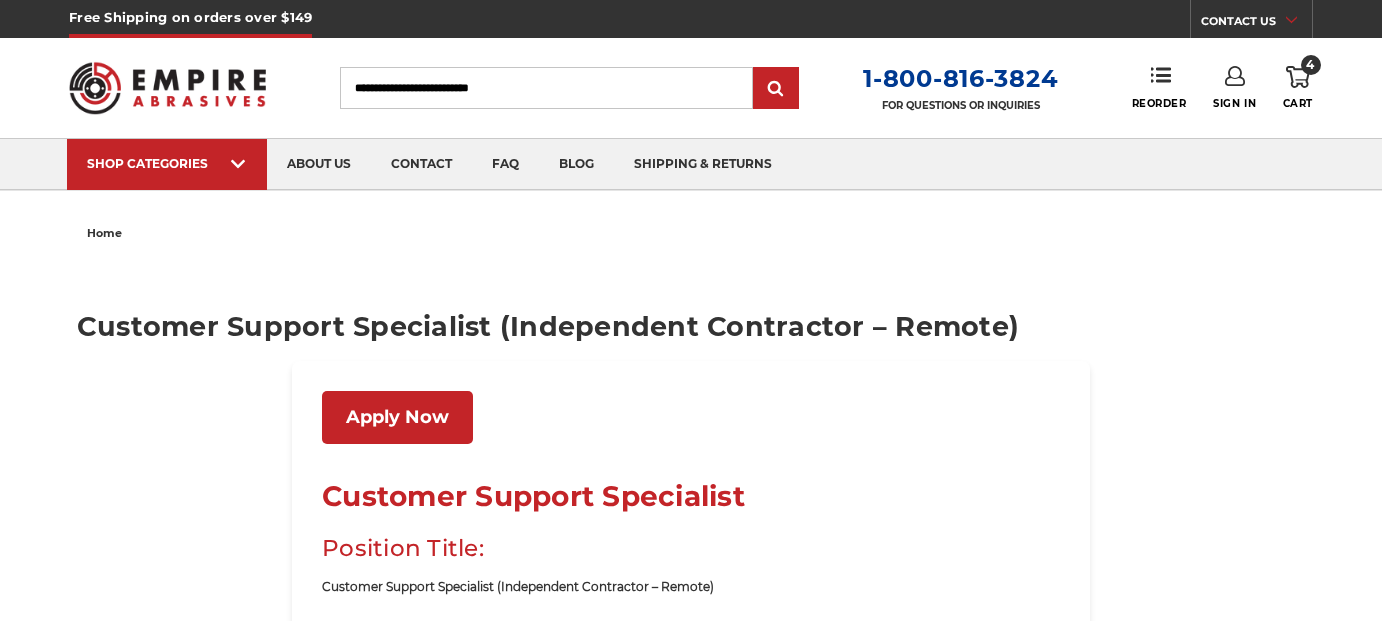 scroll, scrollTop: 0, scrollLeft: 0, axis: both 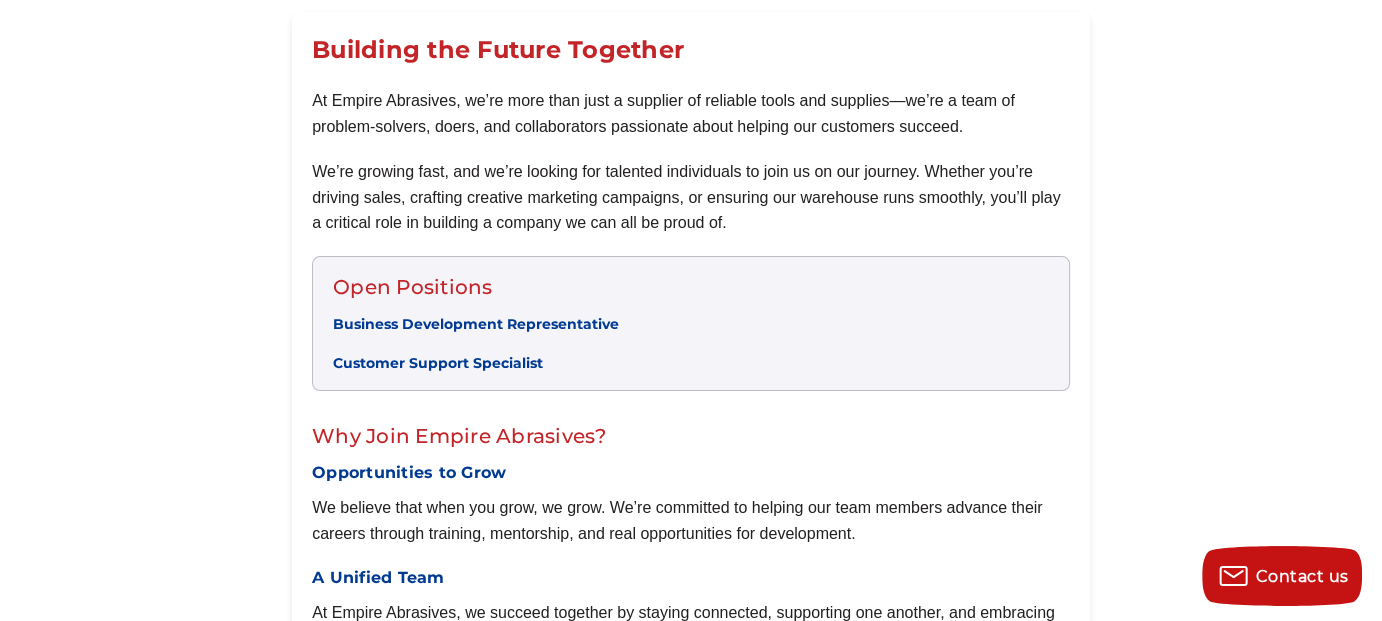 click on "Customer Support Specialist" at bounding box center (438, 363) 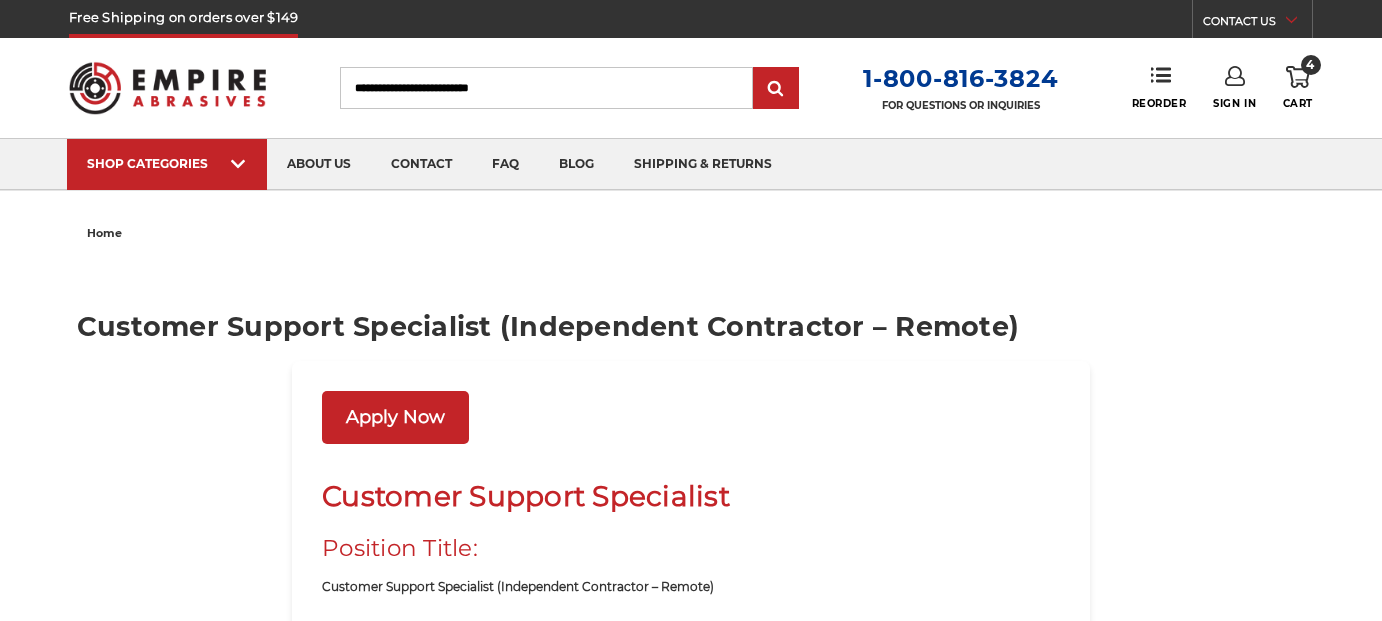 scroll, scrollTop: 0, scrollLeft: 0, axis: both 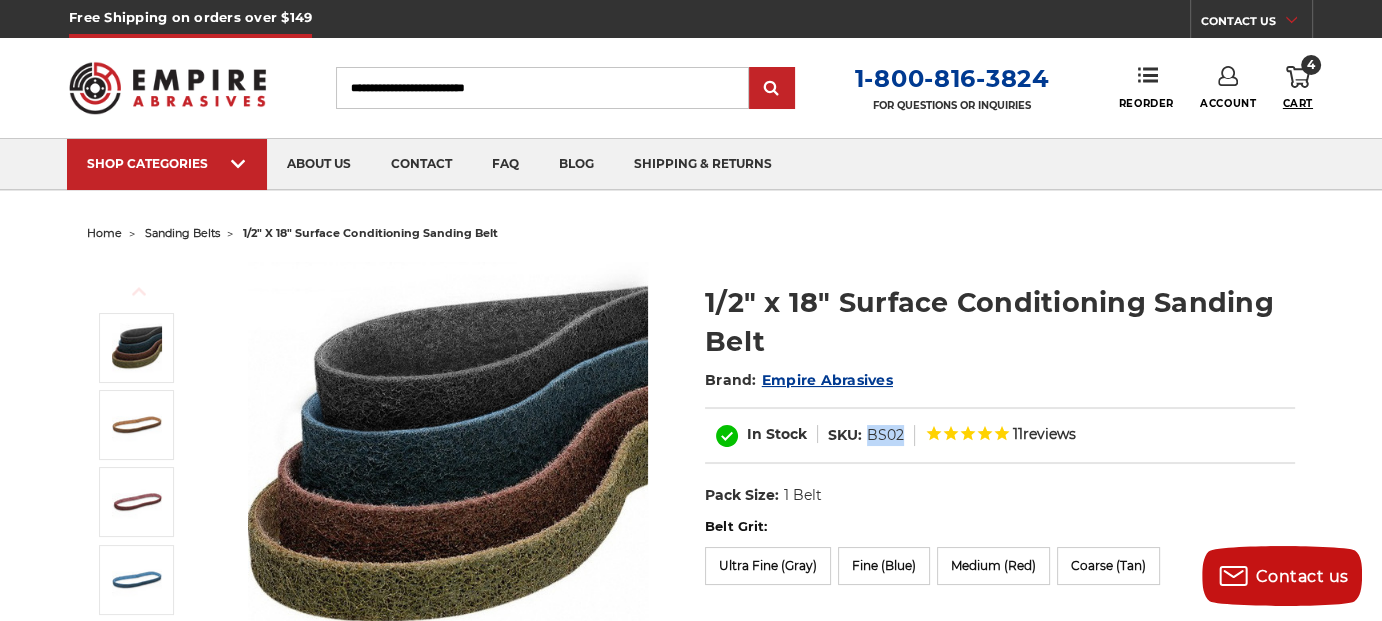 click on "Cart" at bounding box center (1298, 103) 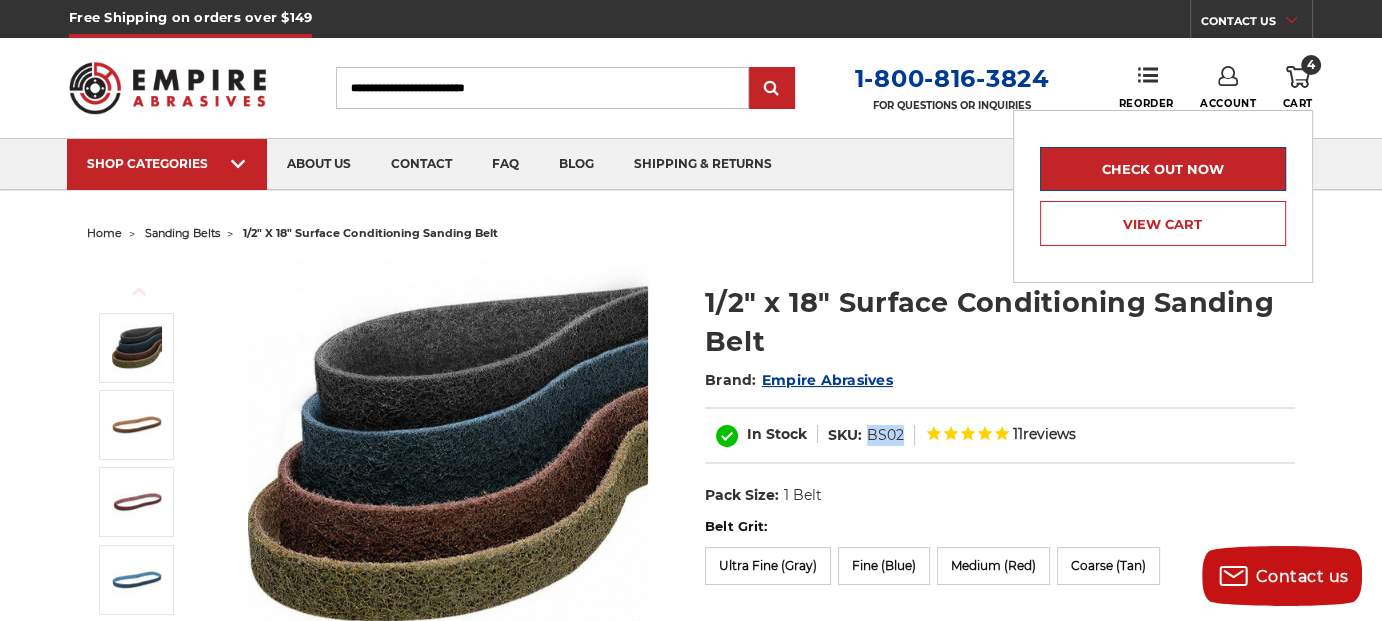 click on "Check out now" at bounding box center (1163, 169) 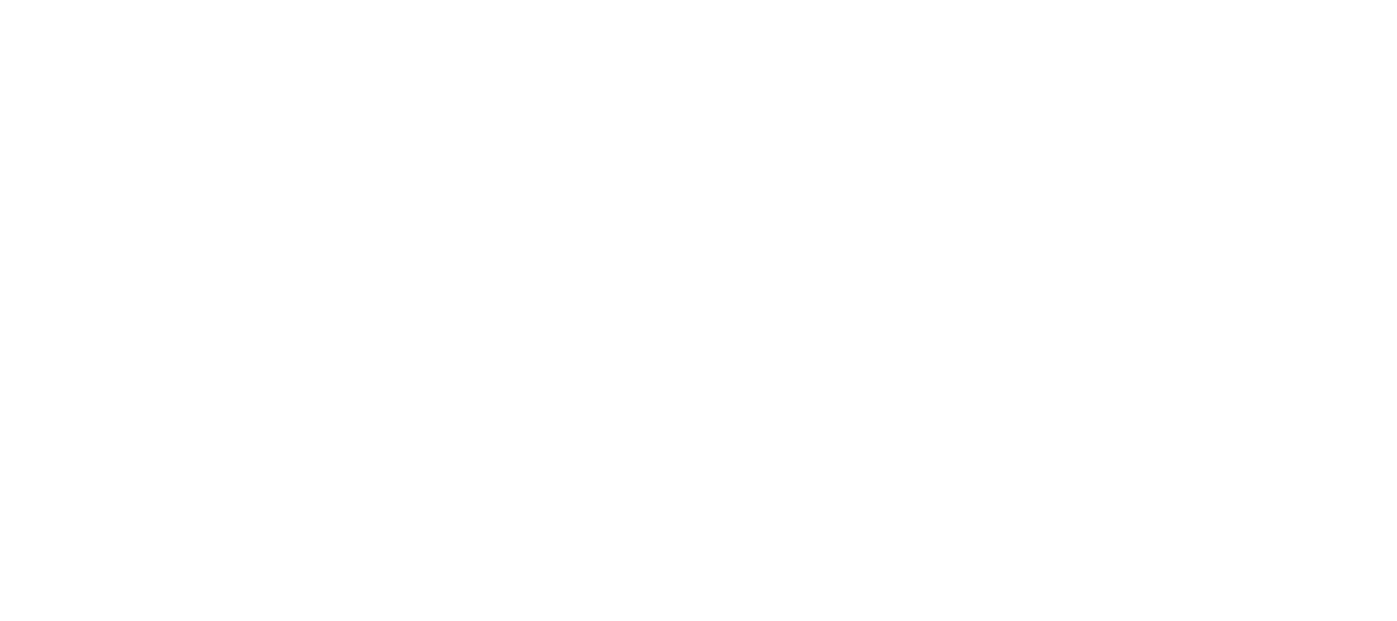 scroll, scrollTop: 0, scrollLeft: 0, axis: both 